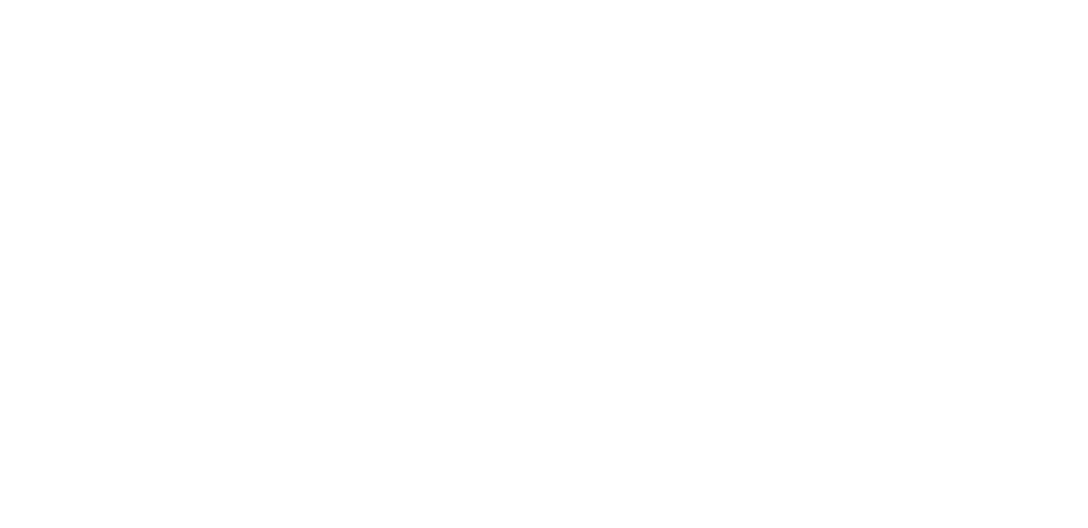 scroll, scrollTop: 0, scrollLeft: 0, axis: both 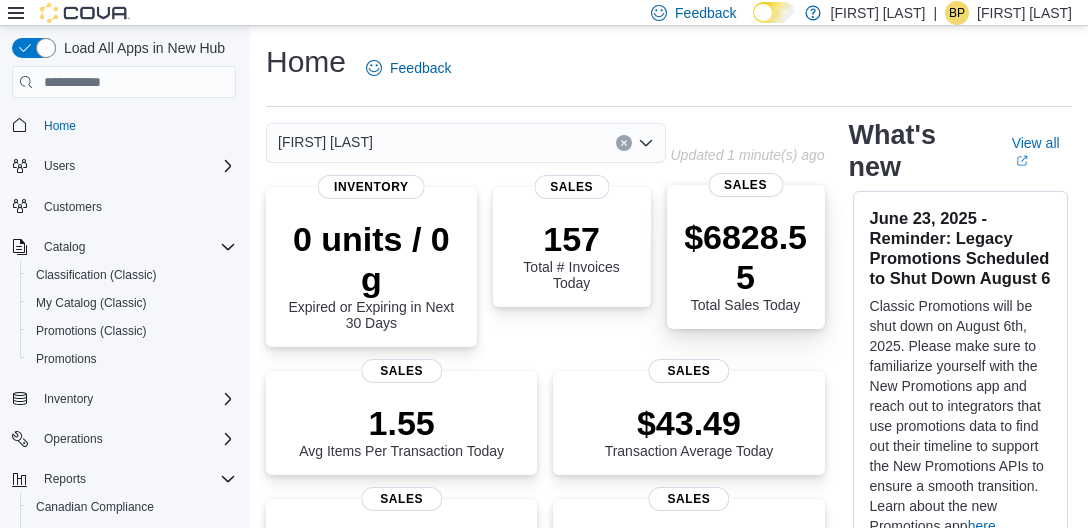click on "$6828.55" at bounding box center [746, 257] 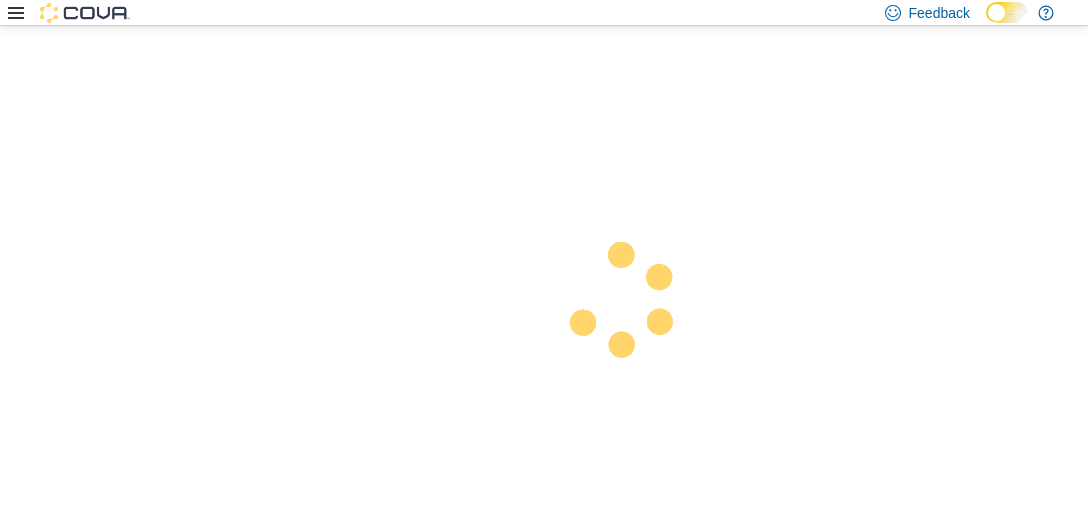 scroll, scrollTop: 0, scrollLeft: 0, axis: both 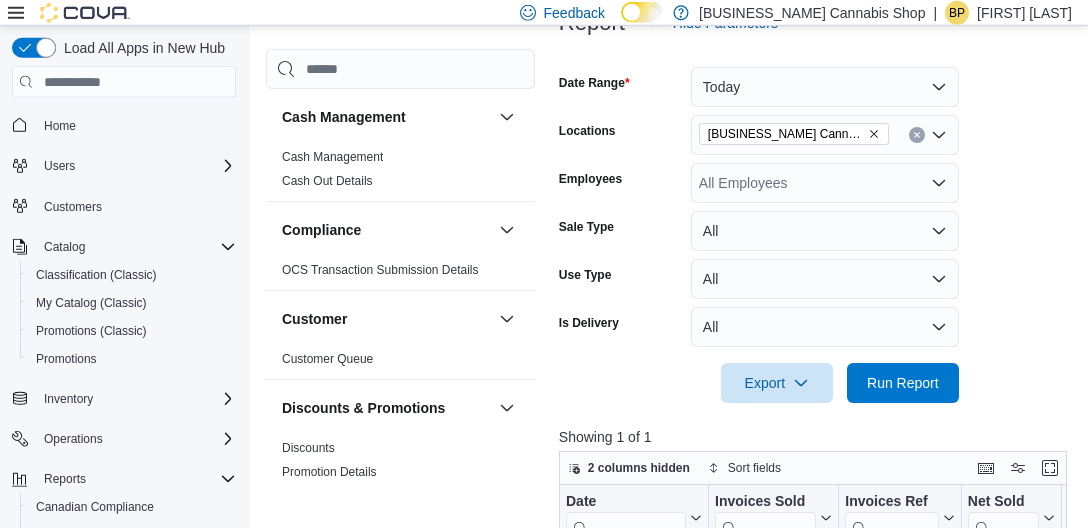 click on "[BUSINESS_NAME] Cannabis Shop" at bounding box center (794, 134) 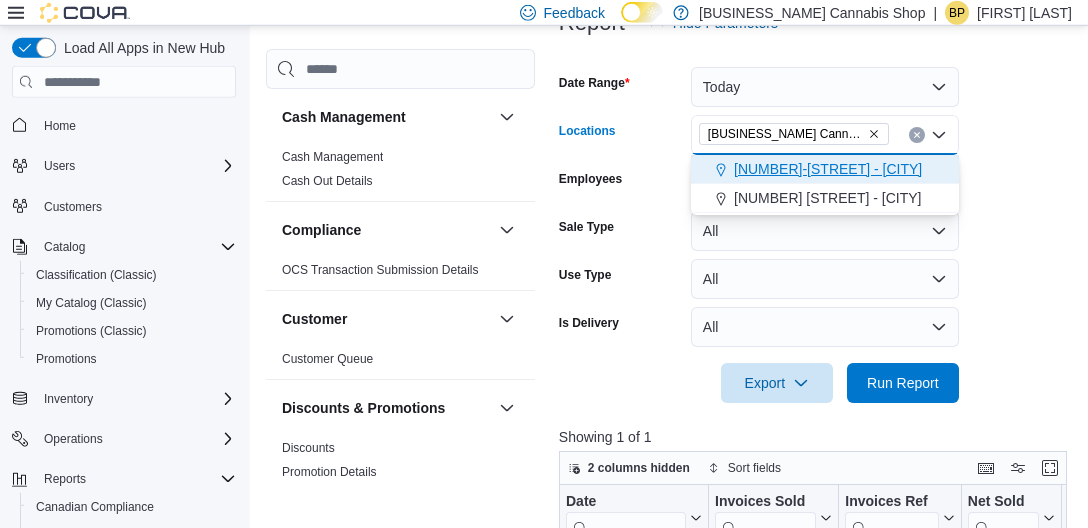 click on "[NUMBER]-[STREET] - [CITY]" at bounding box center [828, 169] 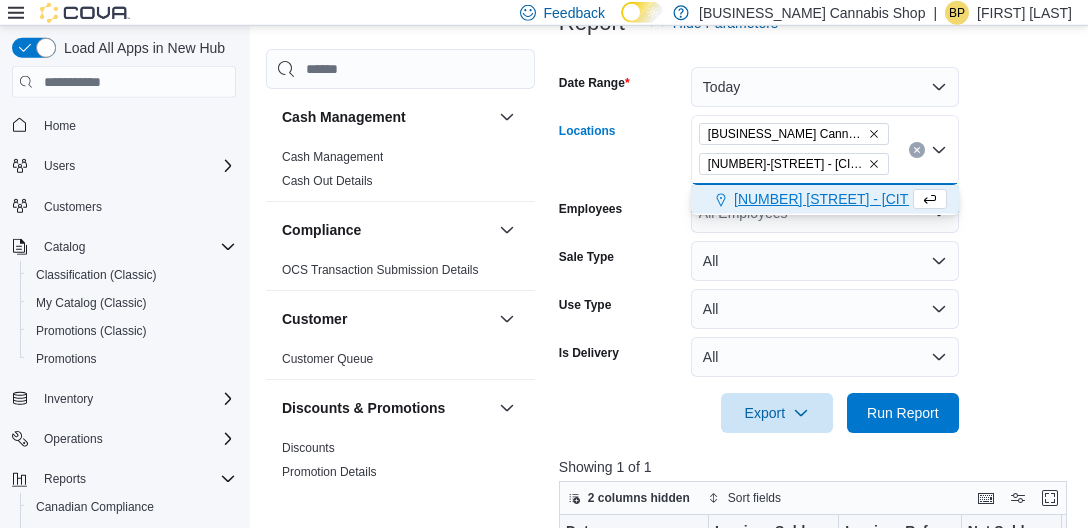 click 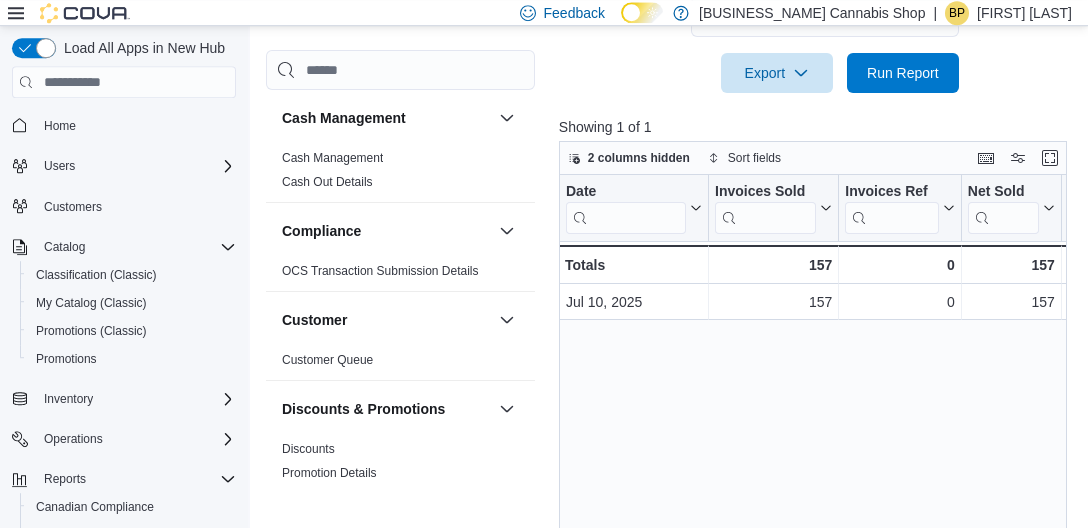 scroll, scrollTop: 609, scrollLeft: 0, axis: vertical 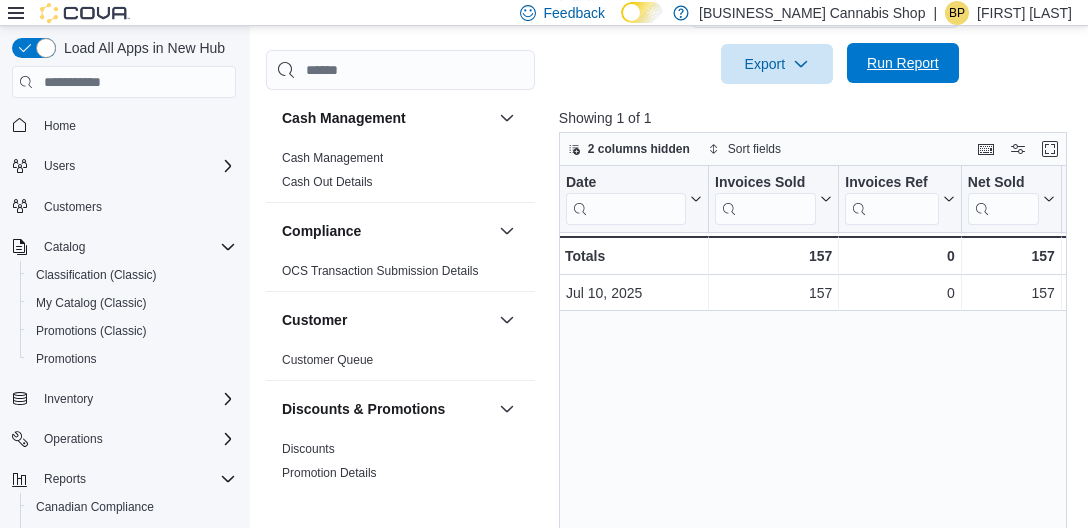 click on "Run Report" at bounding box center (903, 63) 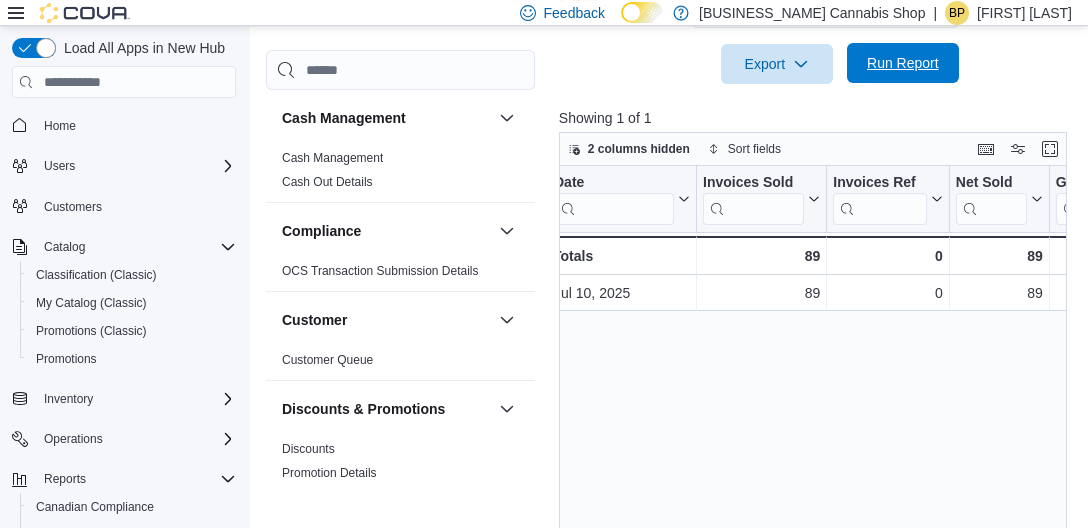 scroll, scrollTop: 0, scrollLeft: 0, axis: both 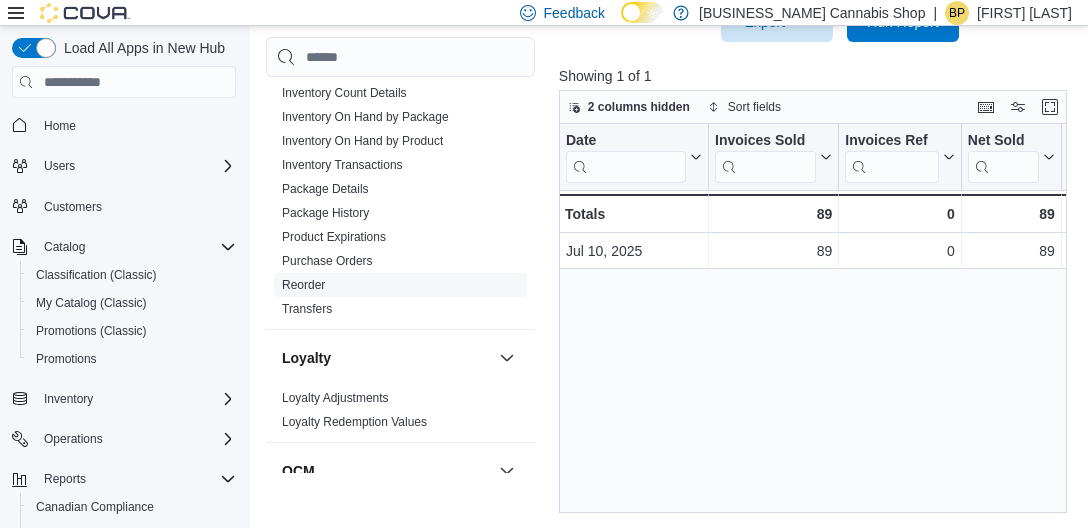 click on "Reorder" at bounding box center (303, 286) 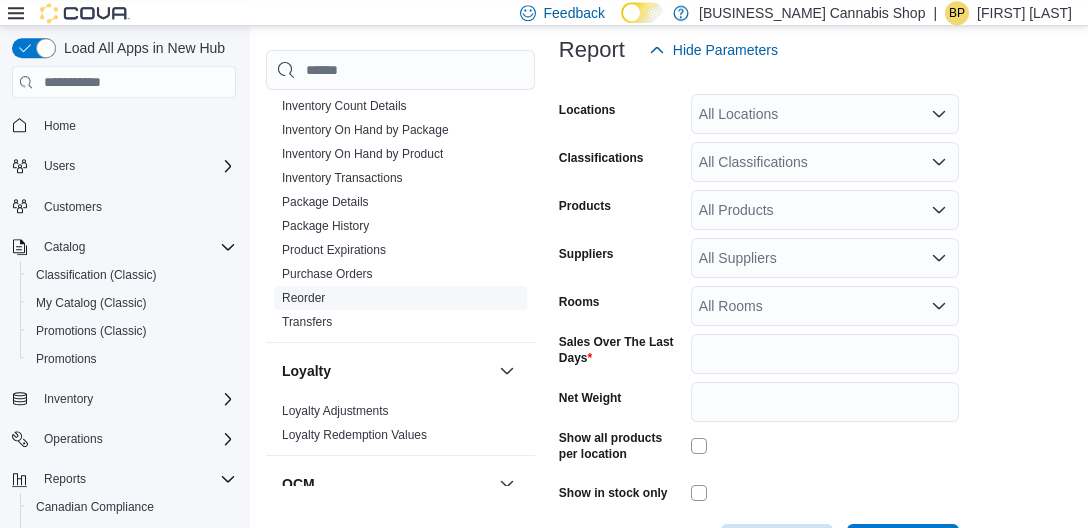 scroll, scrollTop: 282, scrollLeft: 0, axis: vertical 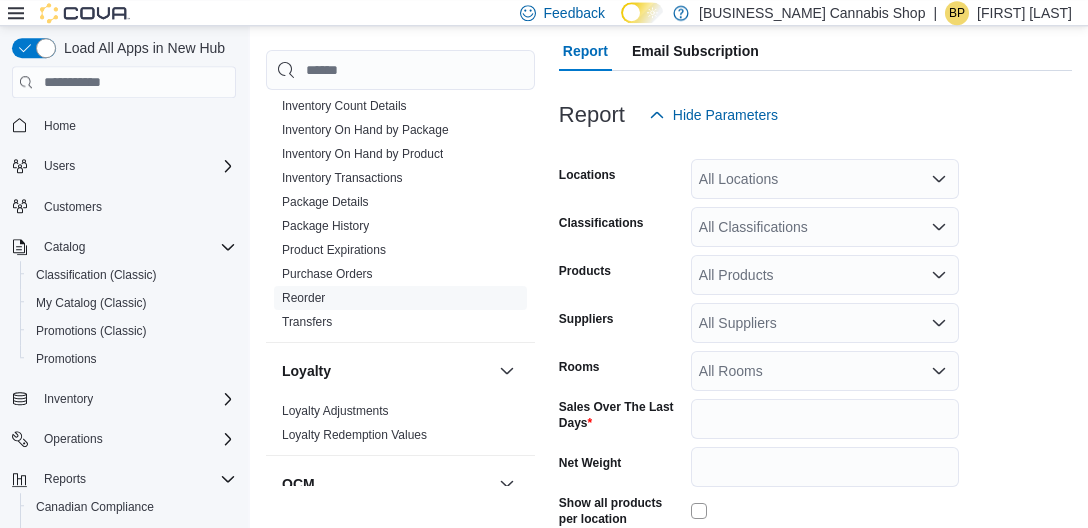 click on "All Locations" at bounding box center (825, 179) 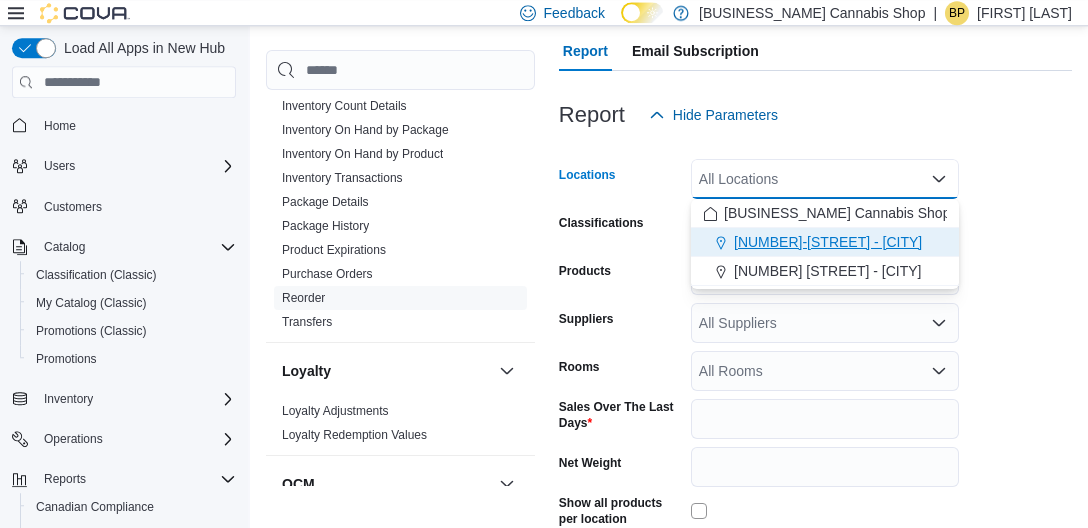 click on "[NUMBER]-[STREET] - [CITY]" at bounding box center [828, 242] 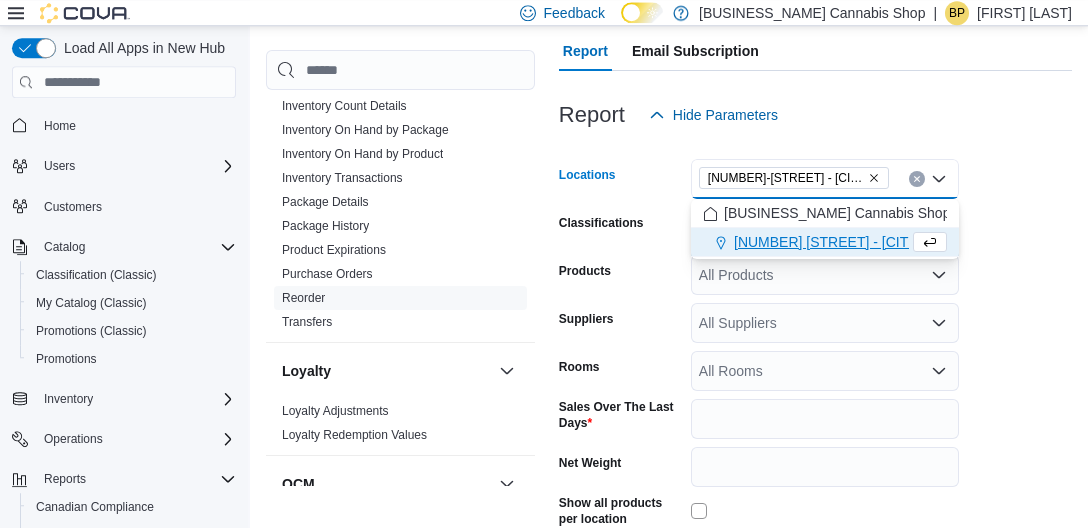 click on "Report Hide Parameters" at bounding box center (815, 115) 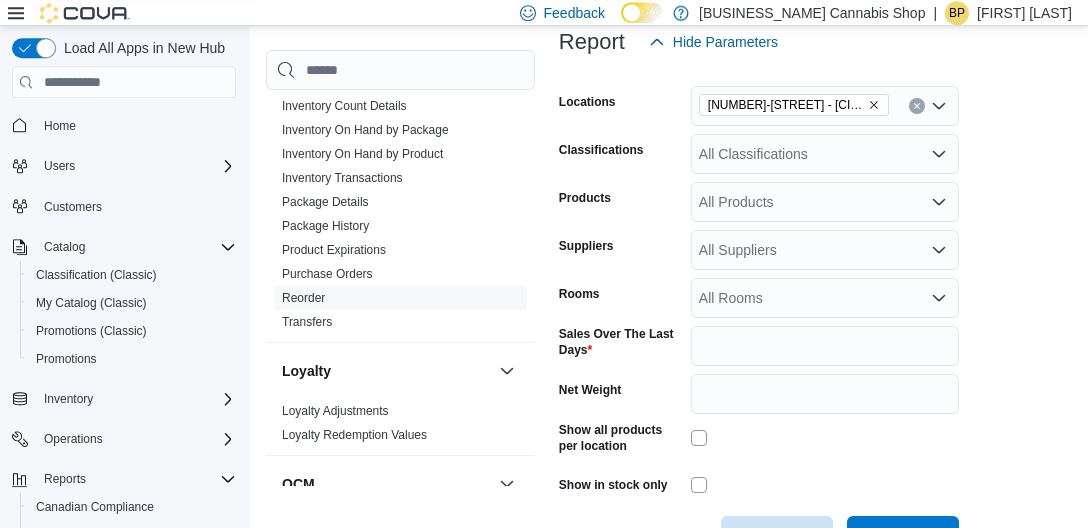 scroll, scrollTop: 423, scrollLeft: 0, axis: vertical 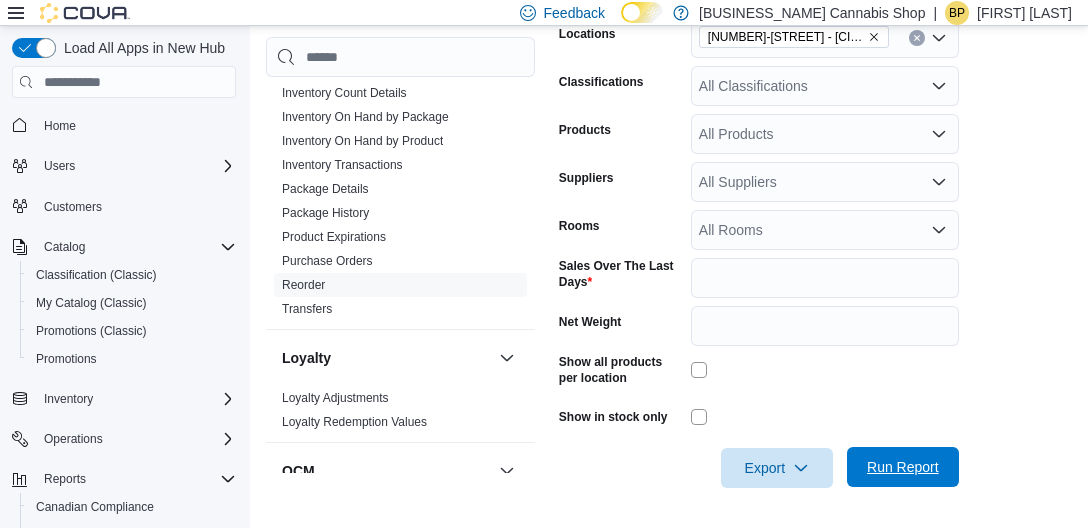 click on "Run Report" at bounding box center [903, 467] 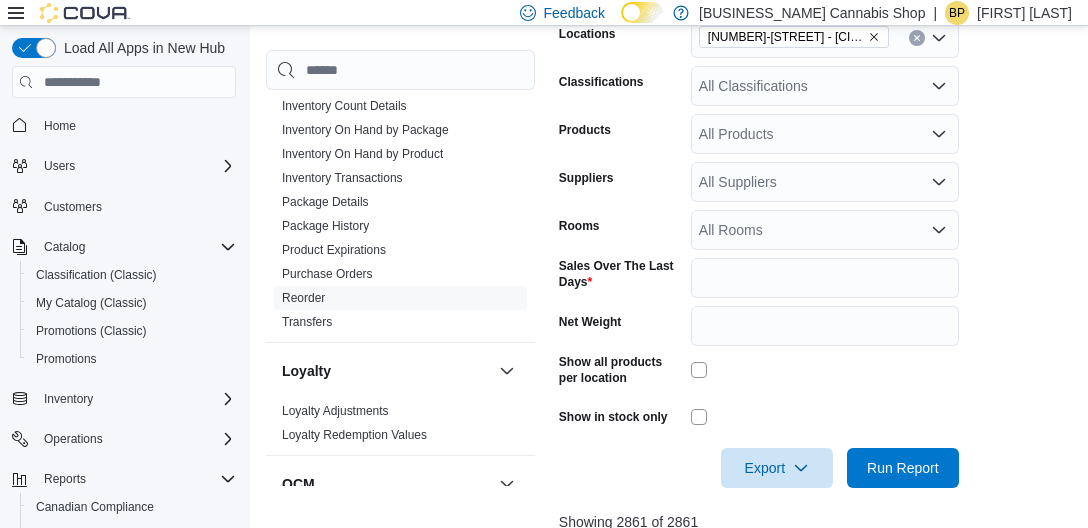click on "Product Click to view column header actions Sales (7 Days) Click to view column header actions Days of Stock Left (7 Days) Click to view column header actions Expected Stock (7 Days) Click to view column header actions In Stock Qty Click to view column header actions On Order Click to view column header actions Transfer In Click to view column header actions Transfer Out Click to view column header actions In Stock Cost Click to view column header actions Avg Unit Cost Click to view column header actions Price Click to view column header actions Margin Click to view column header actions Last Received Date Click to view column header actions Days Since Last Sold Click to view column header actions 15 - Sales (7 Days), column 2, row 2 1.87 - Days of Stock Left (7 Days), column 3, row 2 -11 - Expected Stock (7 Days), column 4, row 2 4 - In Stock Qty, column 5, row 2 0 - On Order, column 6, row 2 0 - Transfer In, column 7, row 2 0 - Transfer Out, column 8, row 2 14 - Sales (7 Days), column 2, row 3 14.5" at bounding box center [813, 746] 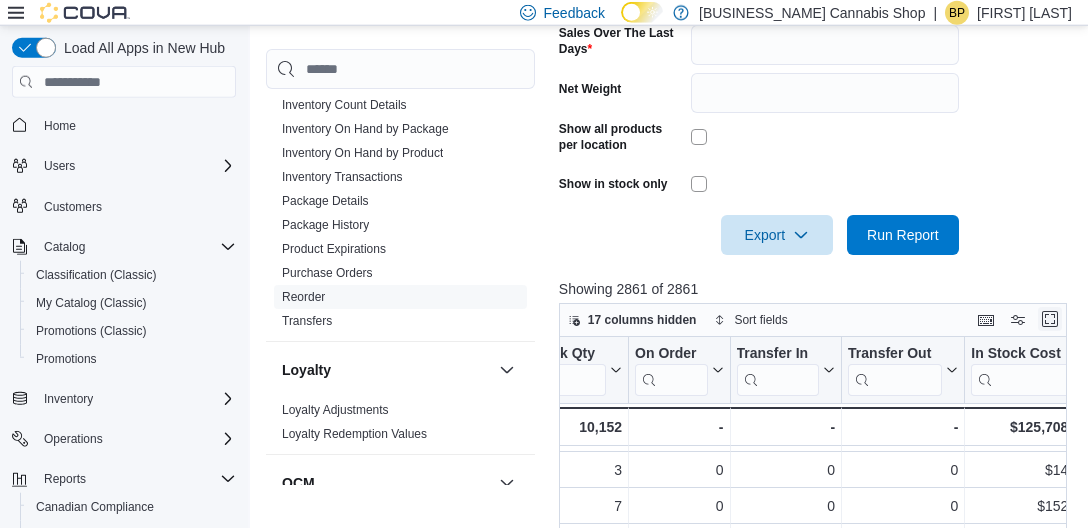click at bounding box center (1050, 319) 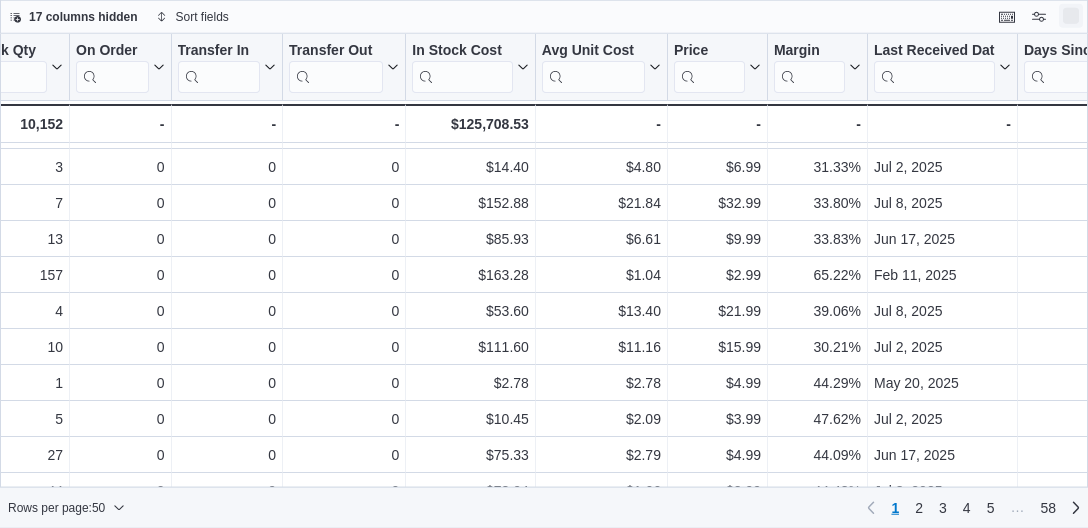 scroll, scrollTop: 102, scrollLeft: 955, axis: both 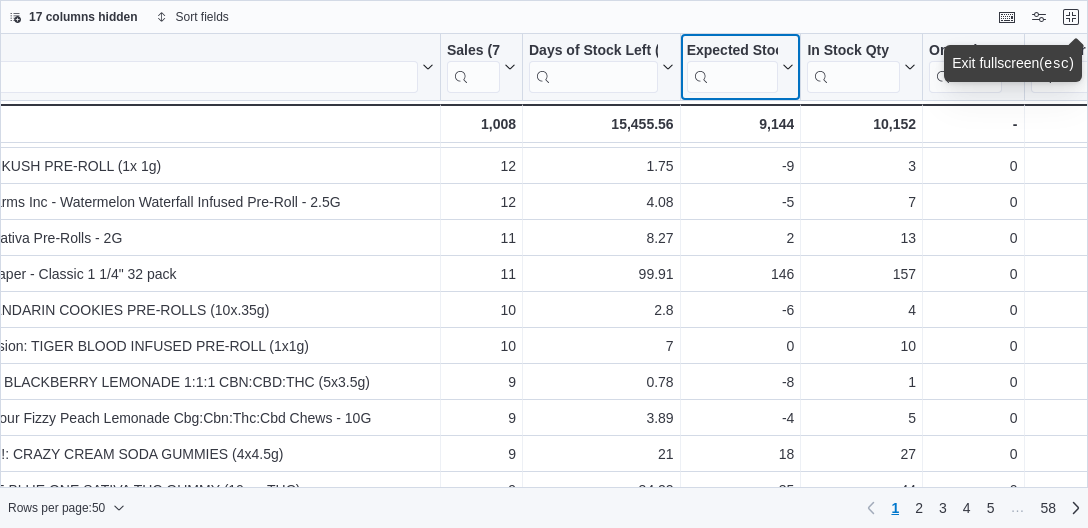 click 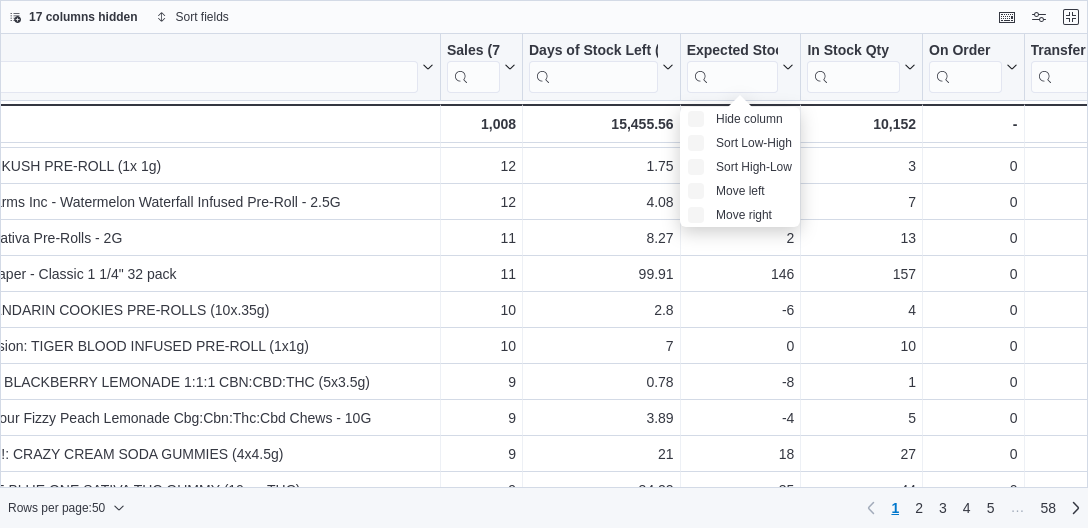 scroll, scrollTop: 641, scrollLeft: 0, axis: vertical 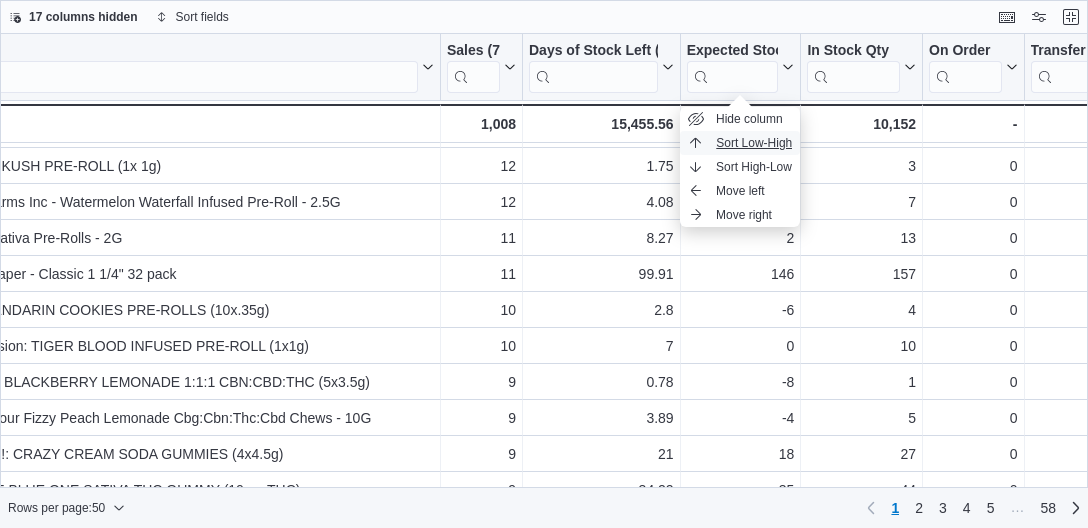 click on "Sort Low-High" at bounding box center (754, 143) 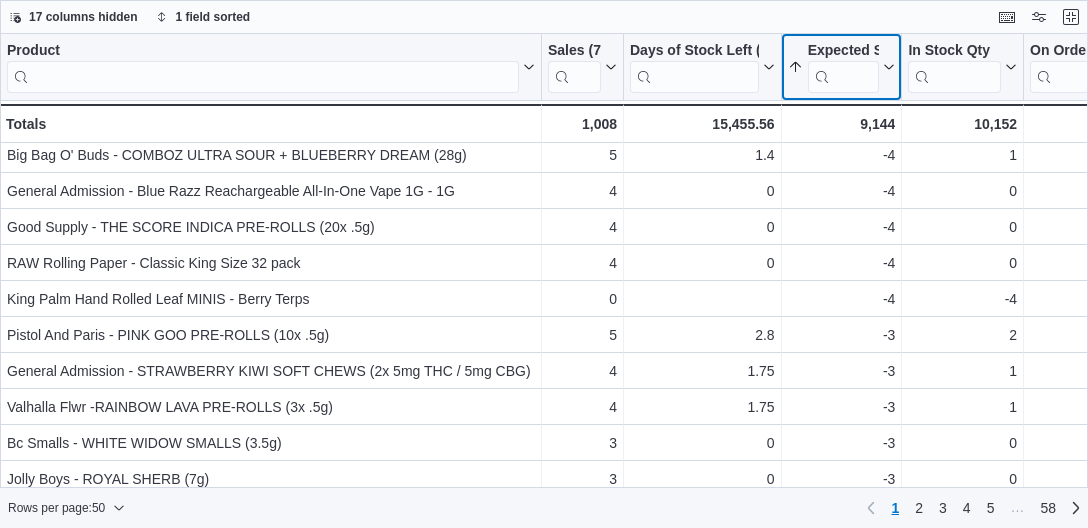 scroll, scrollTop: 573, scrollLeft: 0, axis: vertical 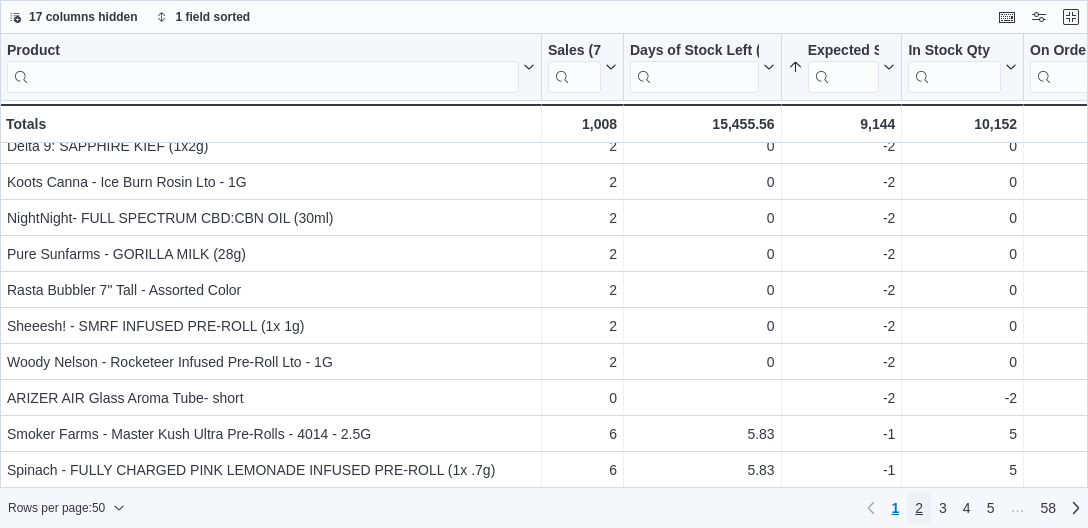 click on "2" at bounding box center (919, 508) 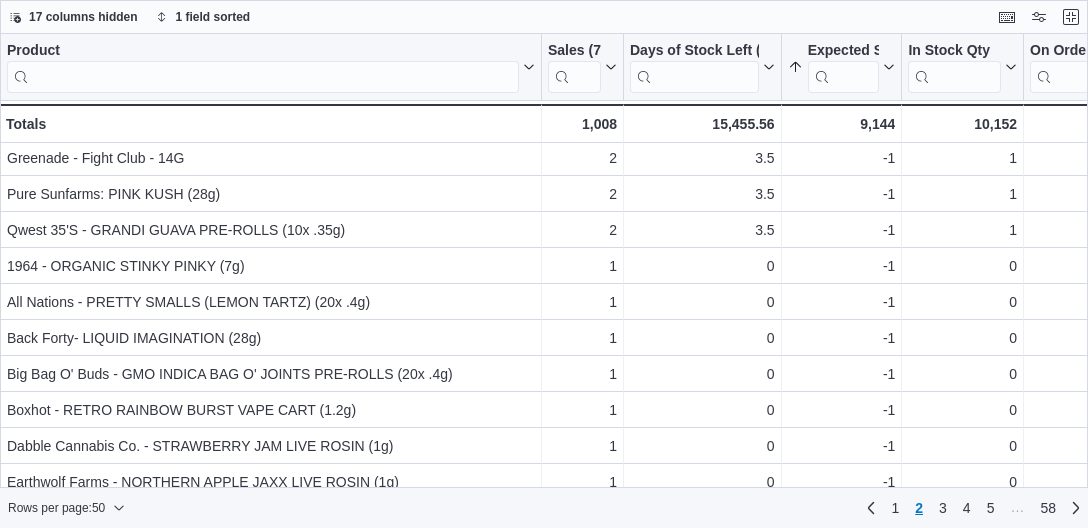 scroll, scrollTop: 293, scrollLeft: 0, axis: vertical 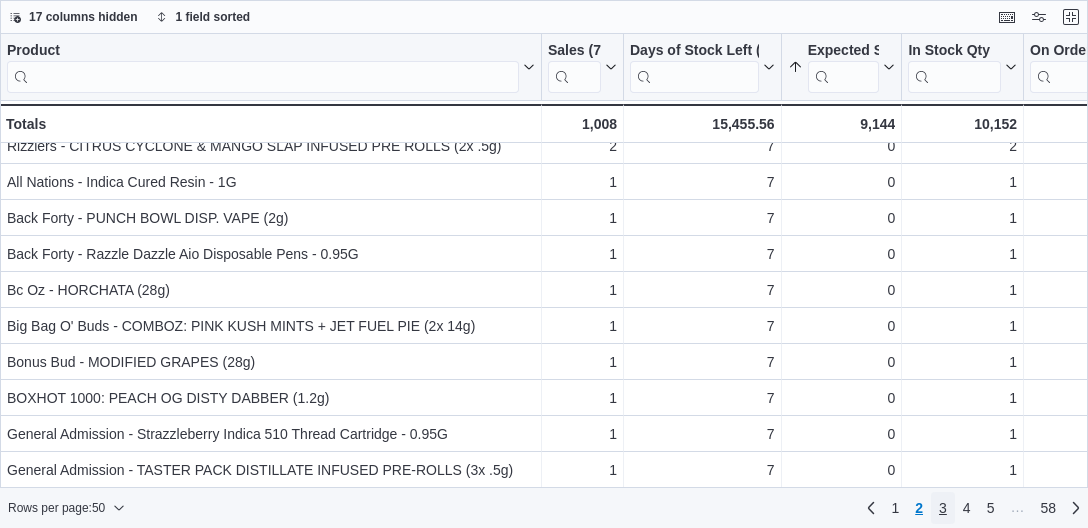 click on "3" at bounding box center (943, 508) 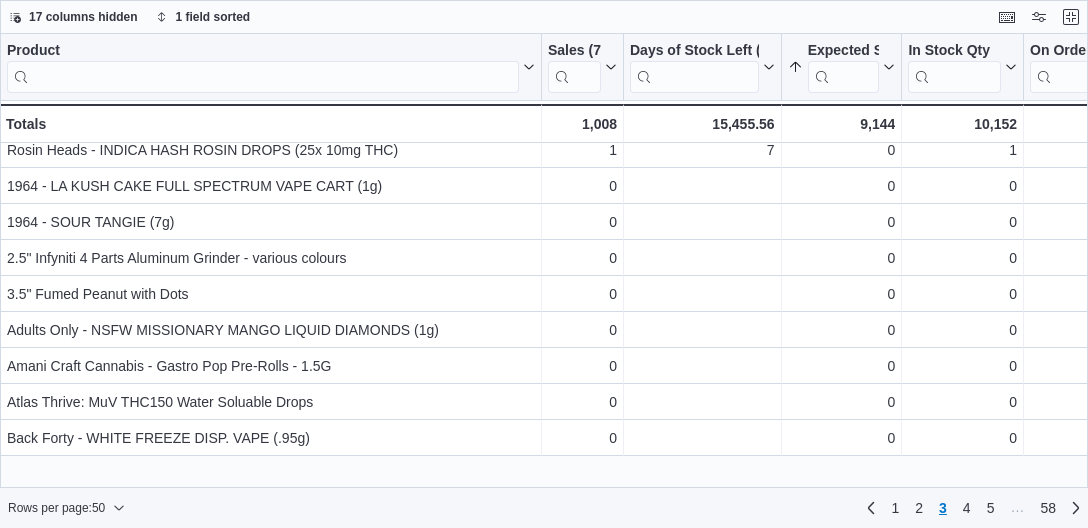 scroll, scrollTop: 0, scrollLeft: 0, axis: both 